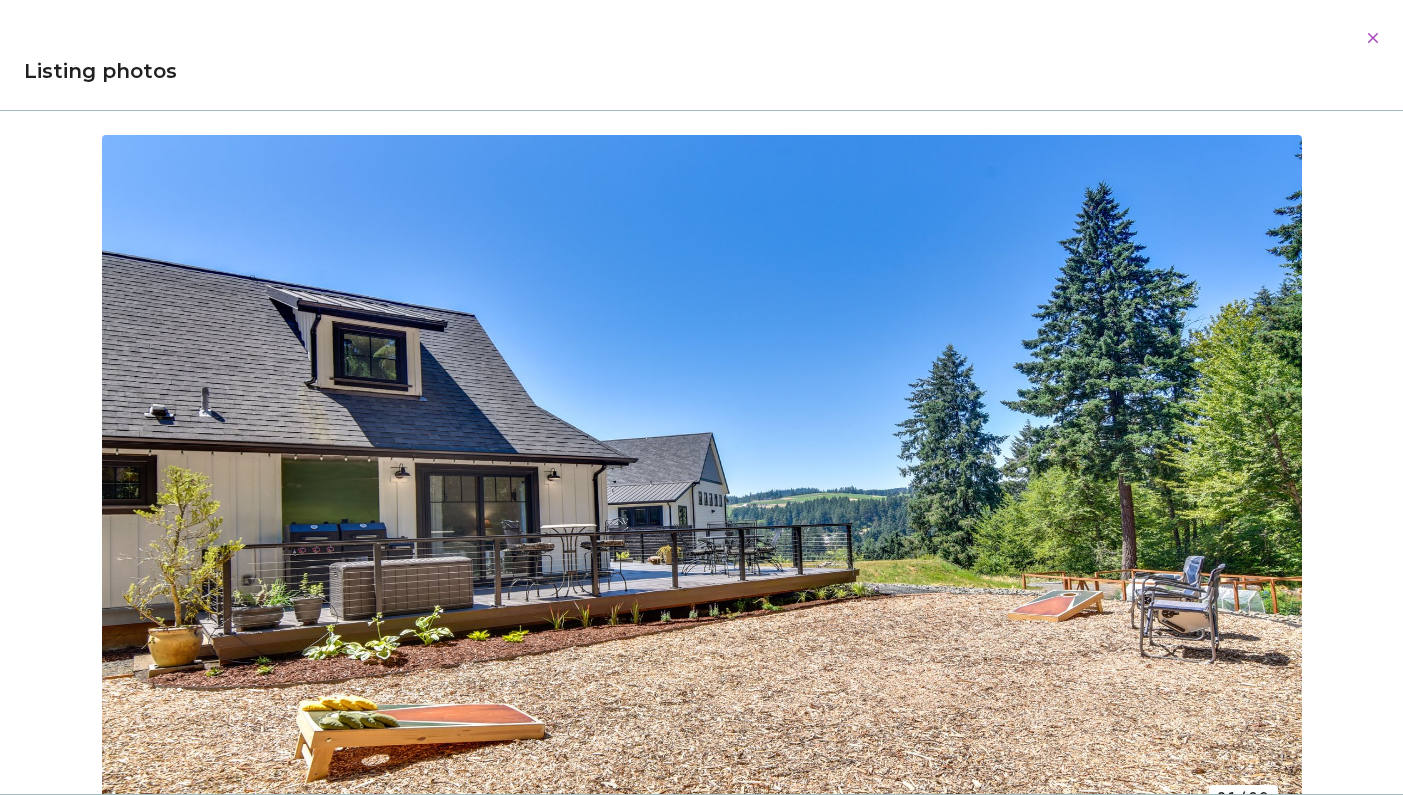 scroll, scrollTop: 337, scrollLeft: 0, axis: vertical 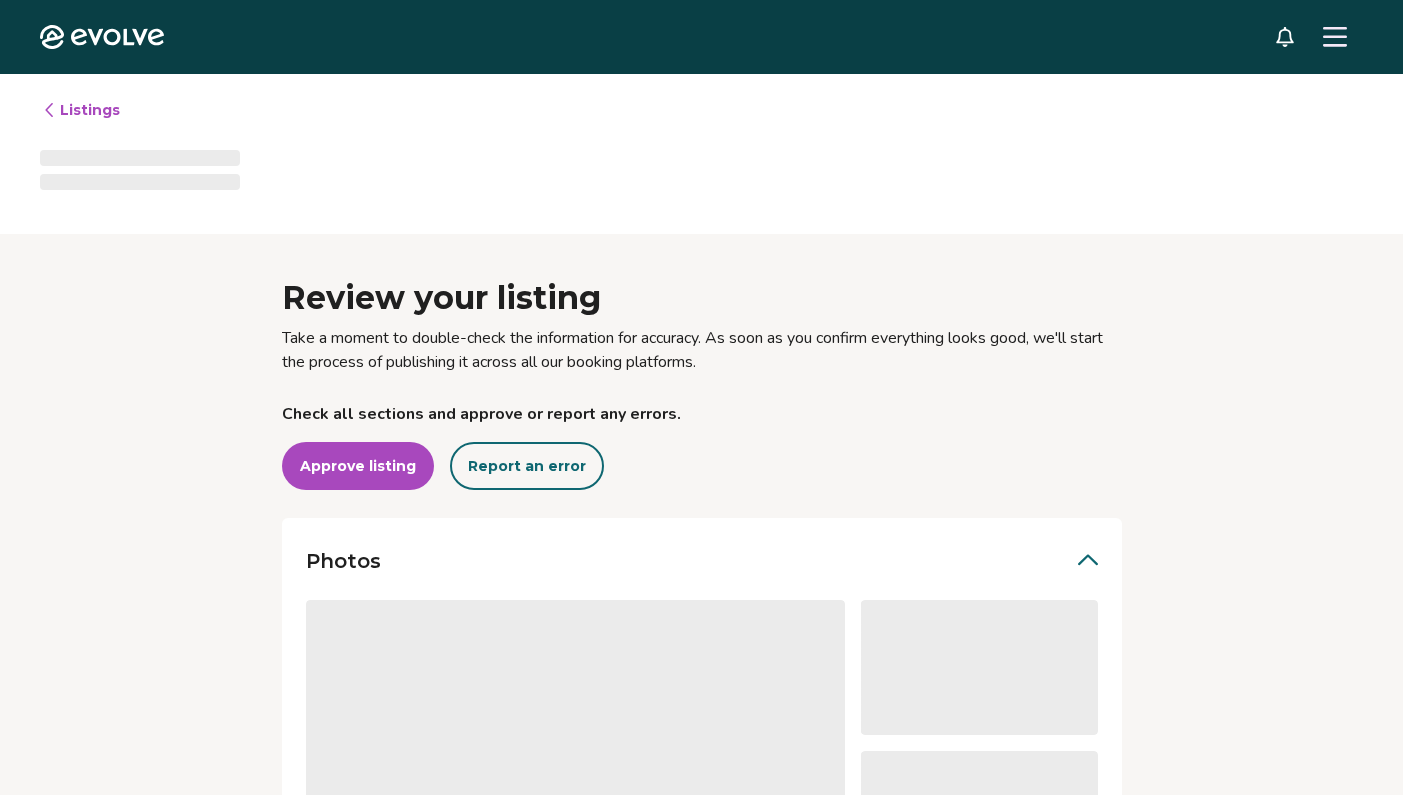 click on "Approve listing" at bounding box center [358, 466] 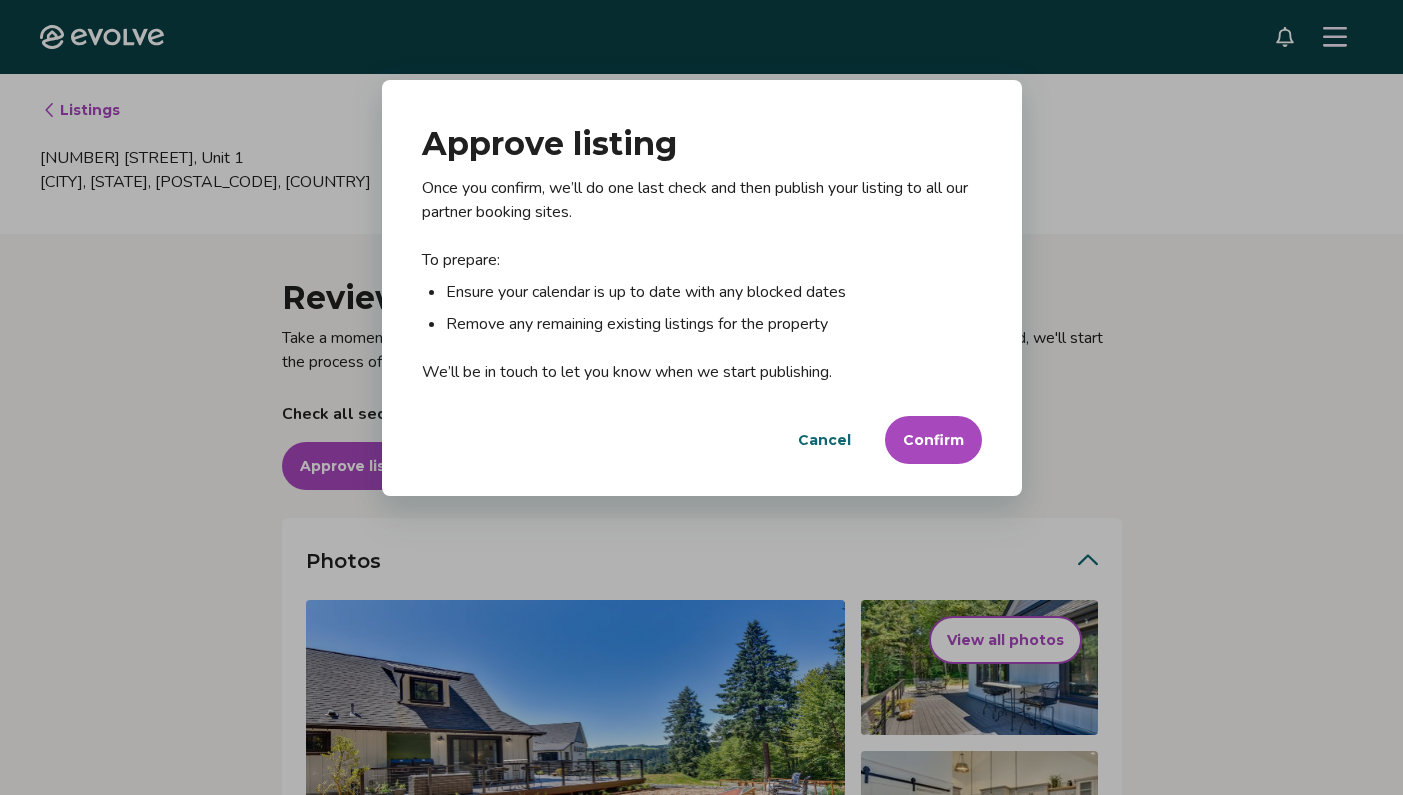 click on "Dialog Approve listing Once you confirm, we’ll do one last check and then publish your listing to all our partner booking sites. To prepare: Ensure your calendar is up to date with any blocked dates Remove any remaining existing listings for the property We’ll be in touch to let you know when we start publishing. Cancel Confirm" at bounding box center [701, 397] 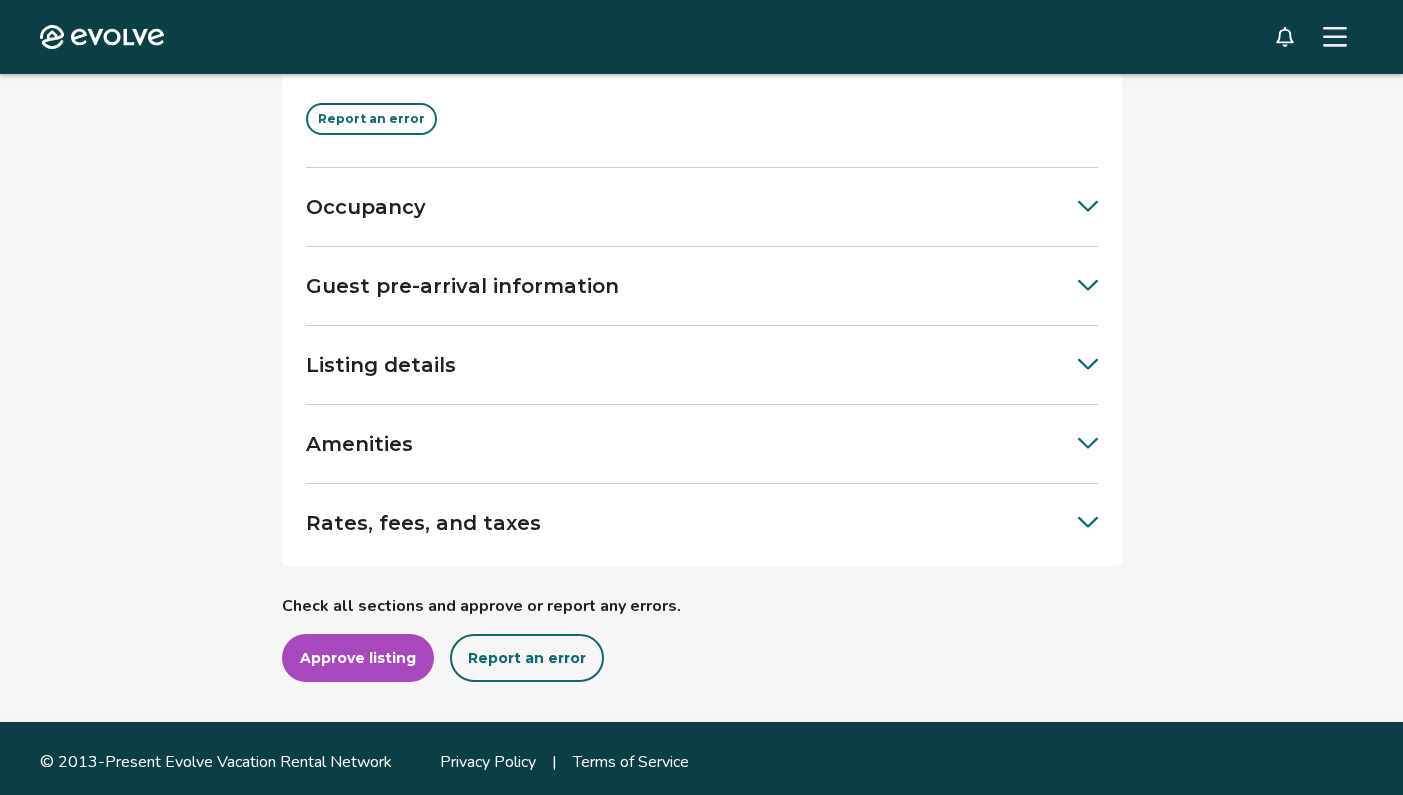 scroll, scrollTop: 822, scrollLeft: 0, axis: vertical 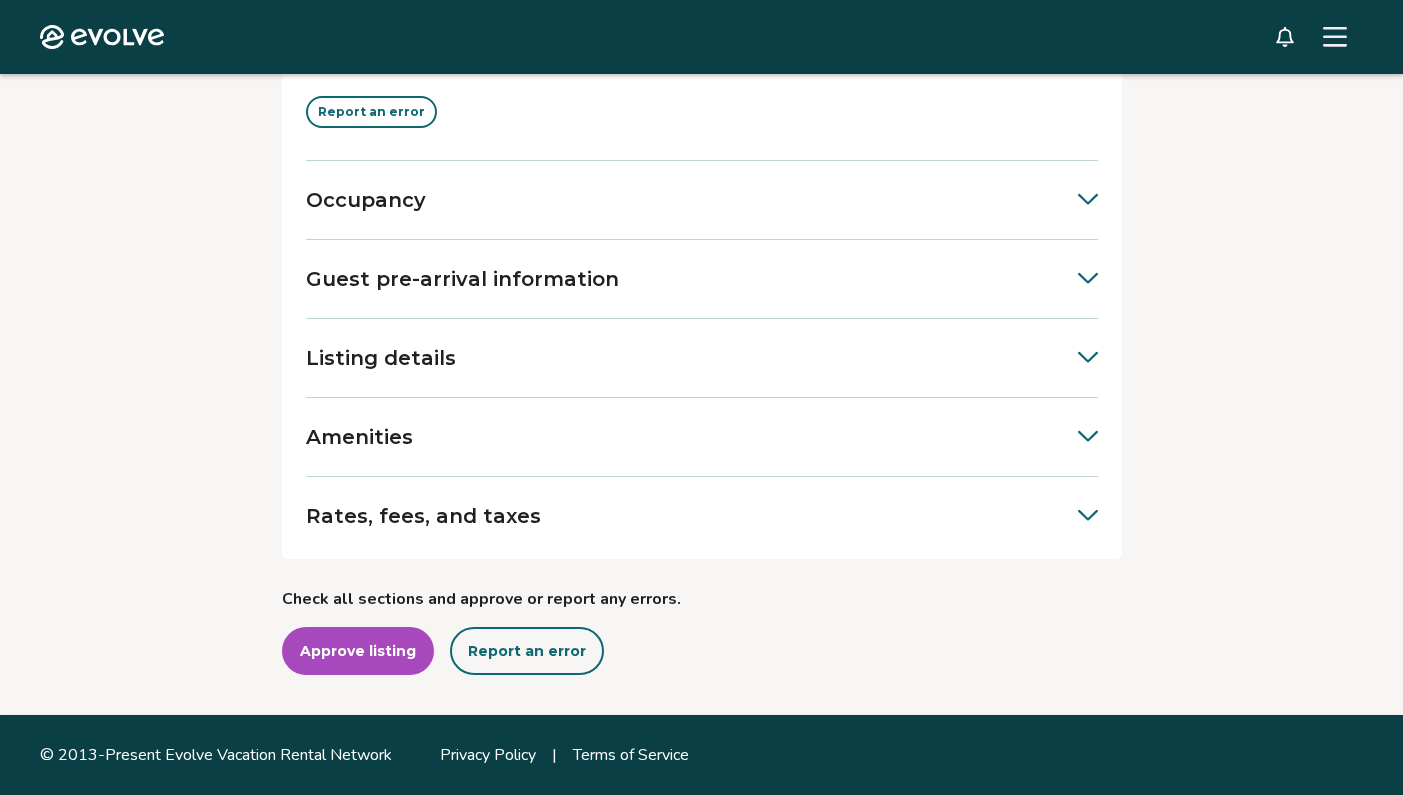 click 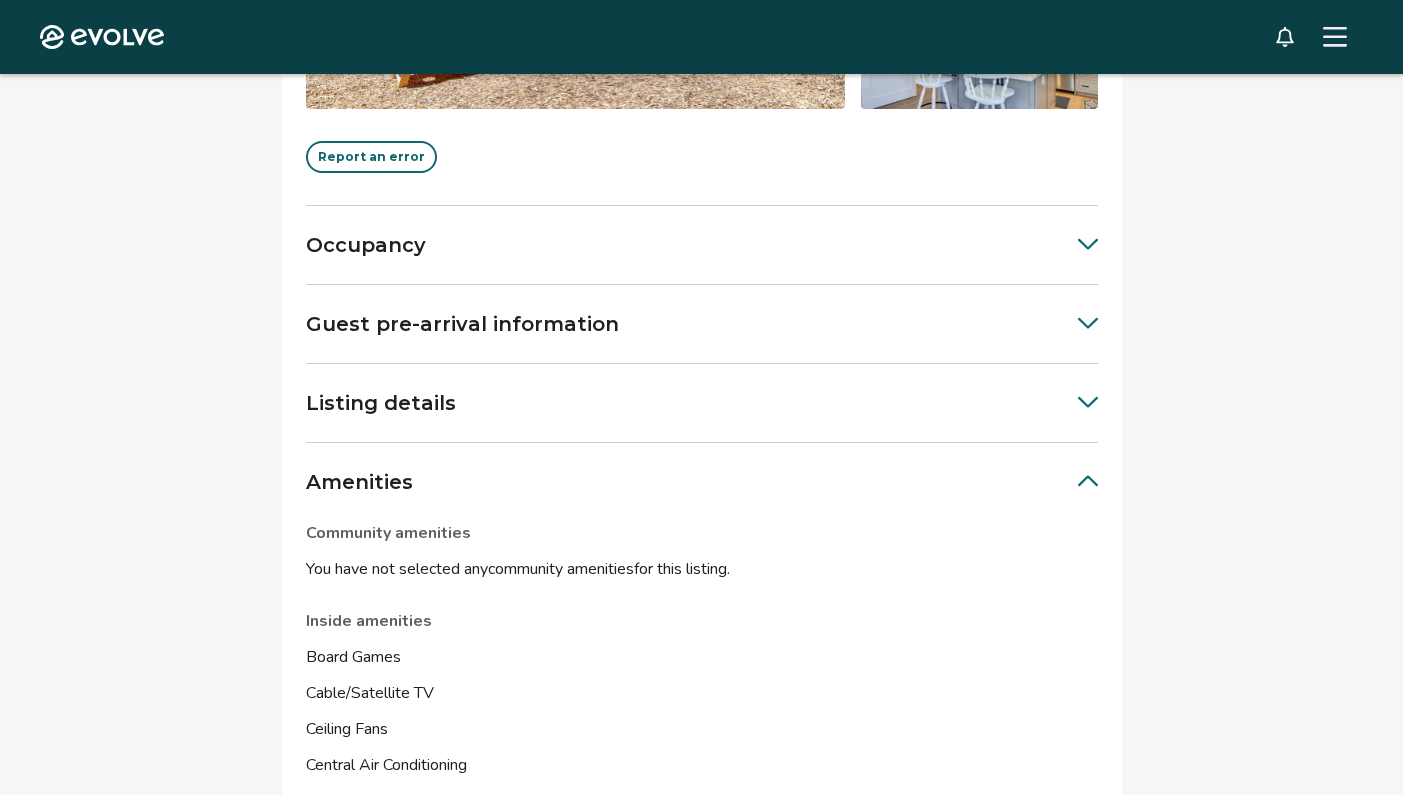 scroll, scrollTop: 776, scrollLeft: 0, axis: vertical 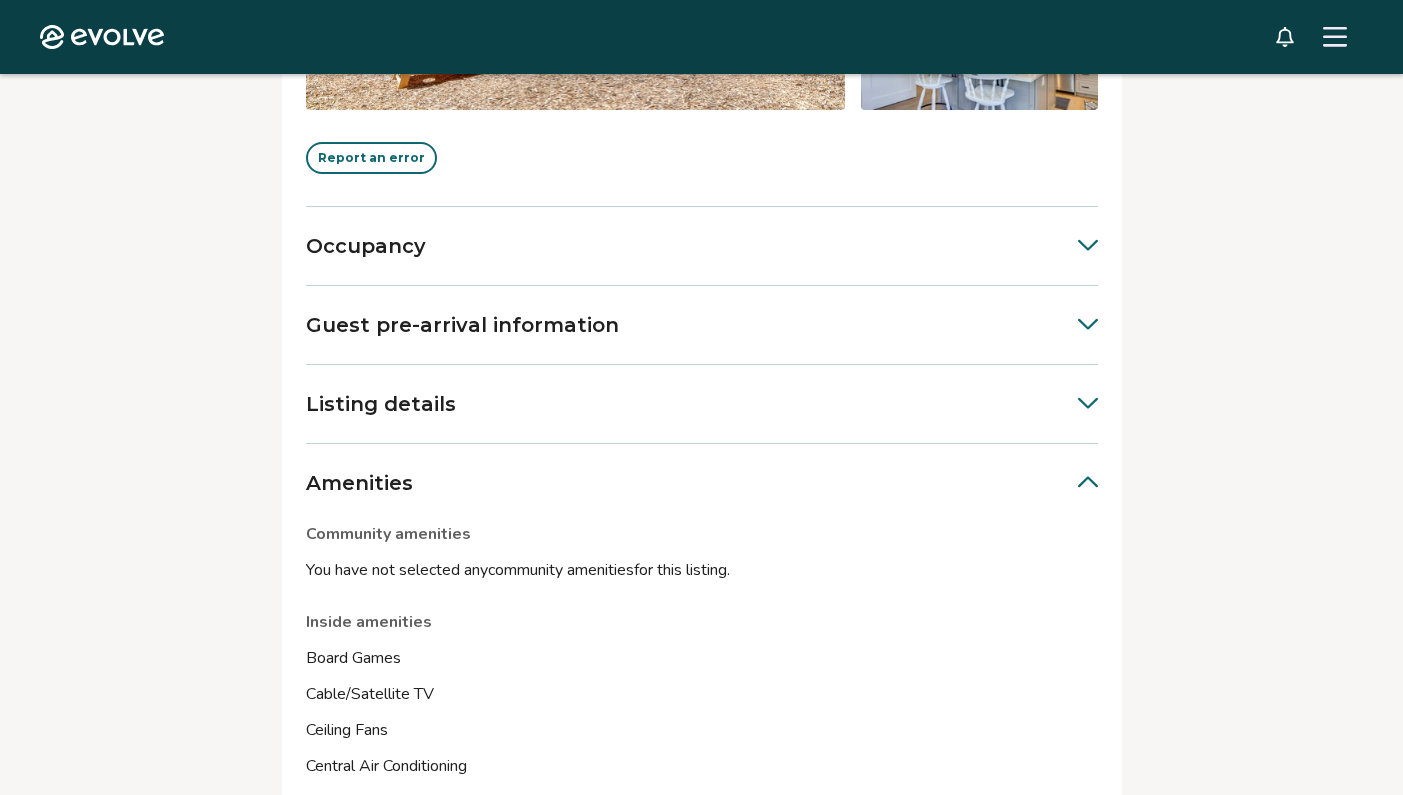 click 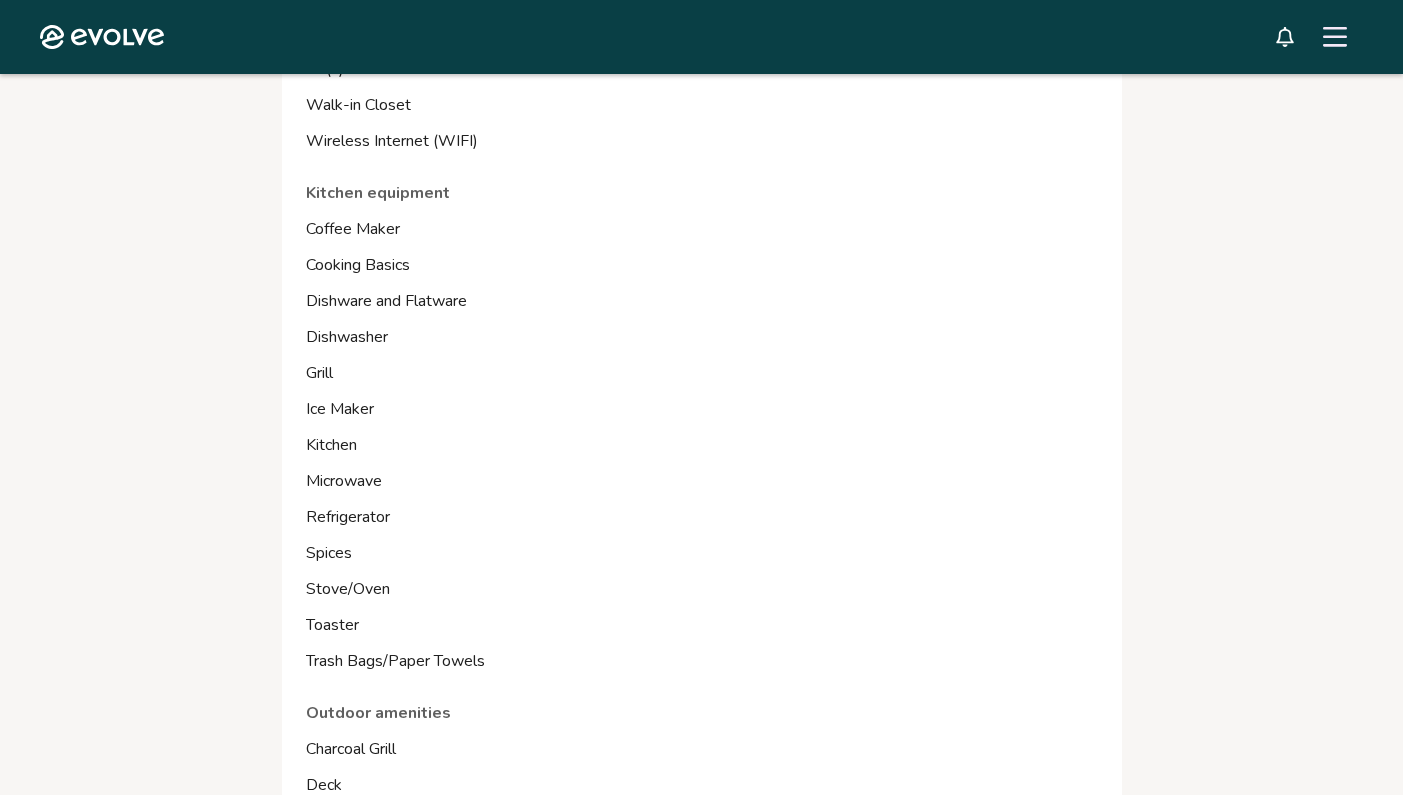 scroll, scrollTop: 3508, scrollLeft: 0, axis: vertical 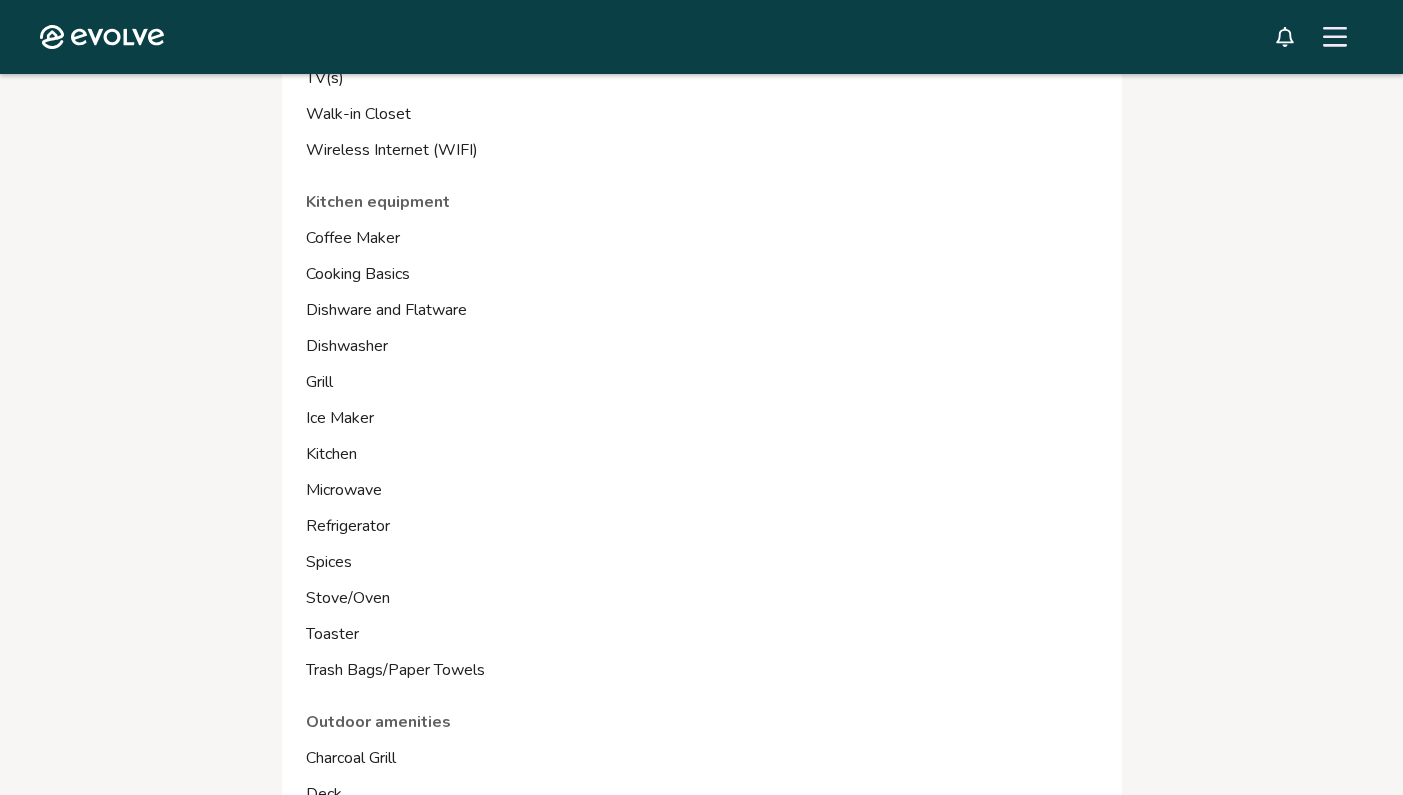 click on "Spices" at bounding box center [702, 562] 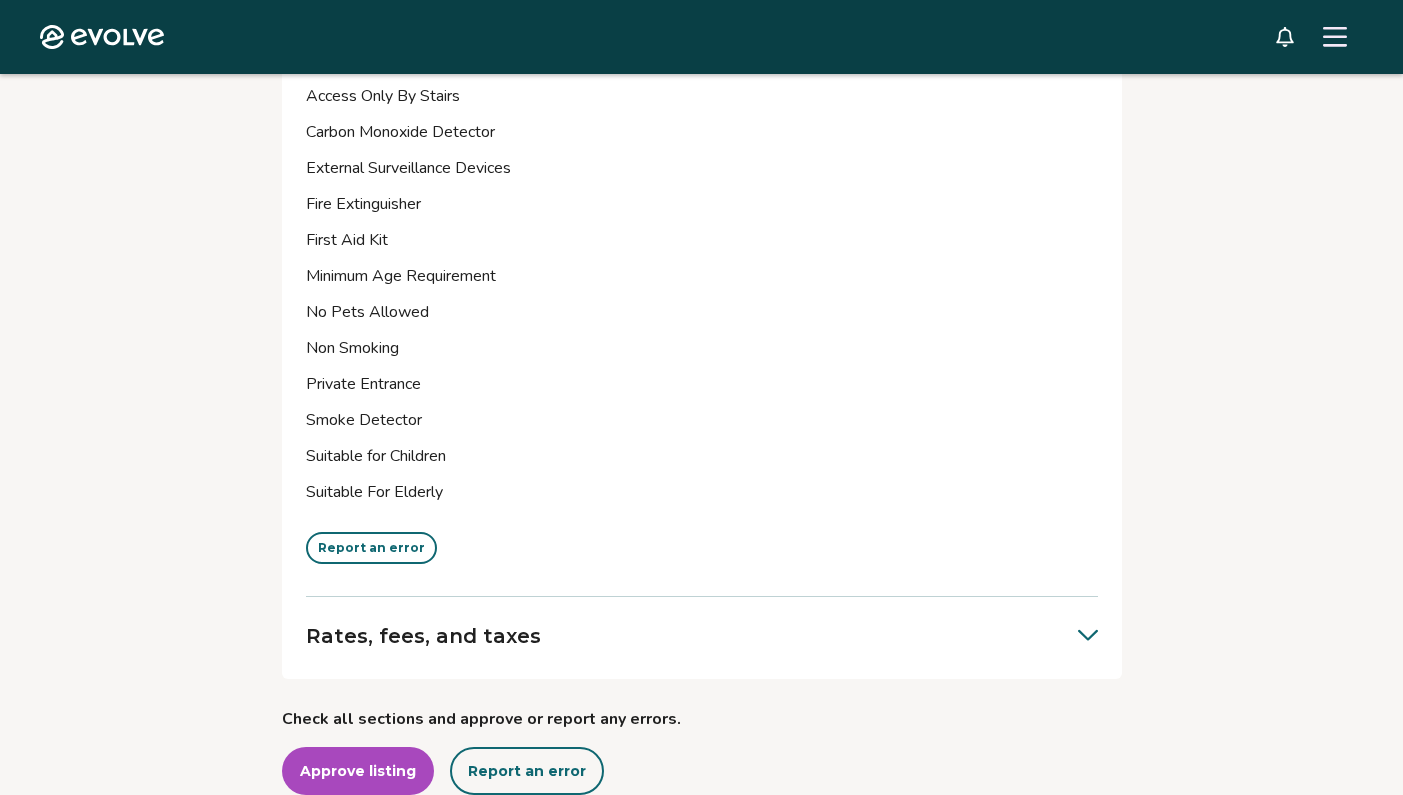 scroll, scrollTop: 4594, scrollLeft: 0, axis: vertical 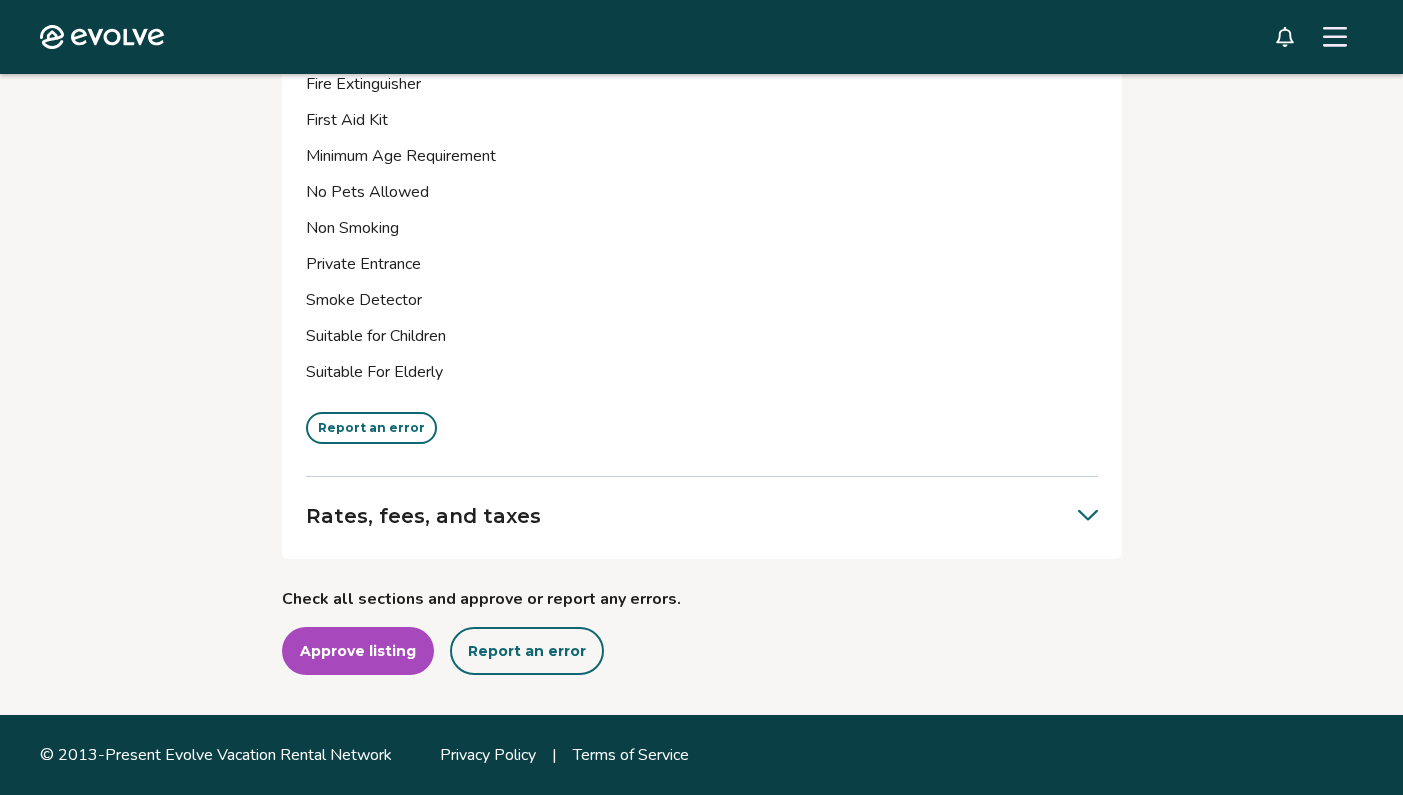 click 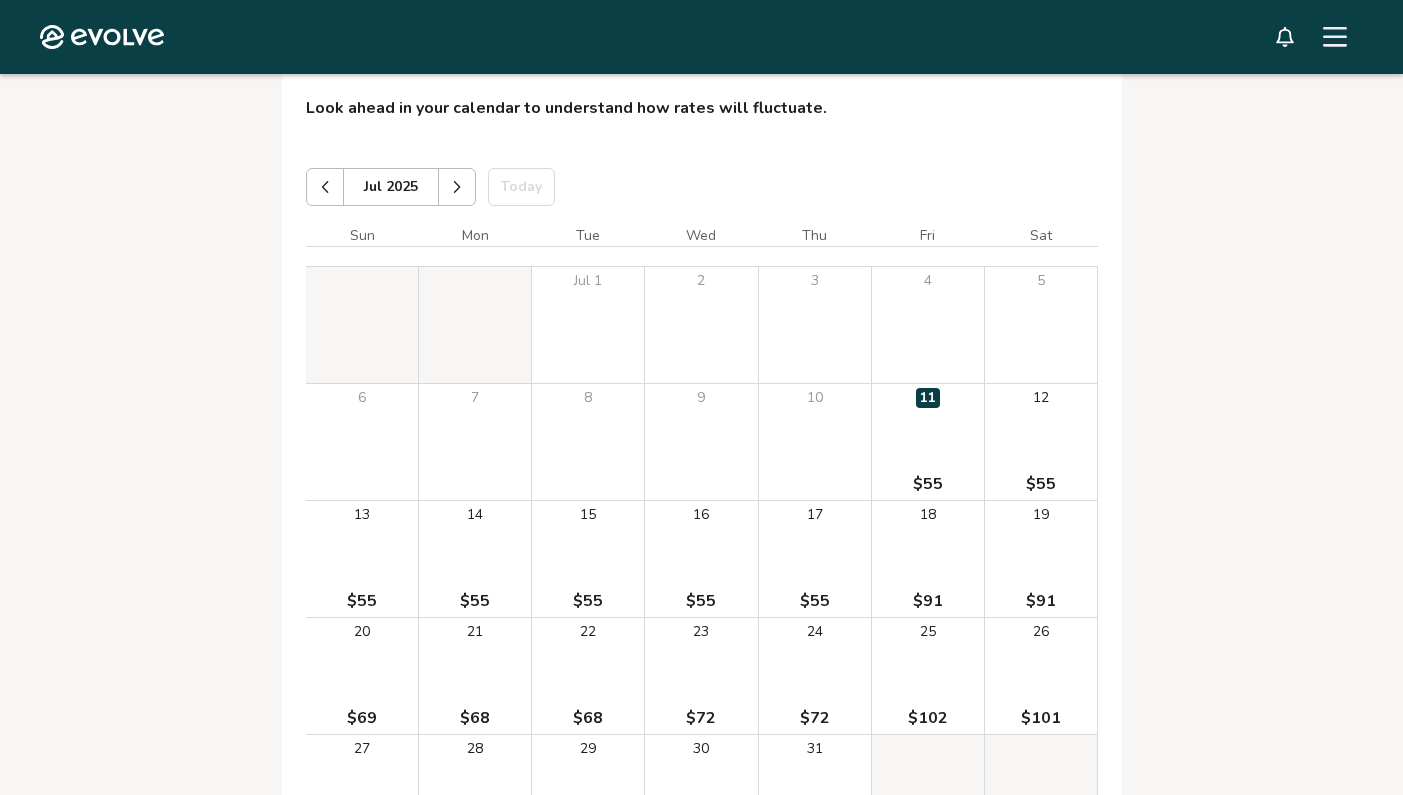 scroll, scrollTop: 5048, scrollLeft: 0, axis: vertical 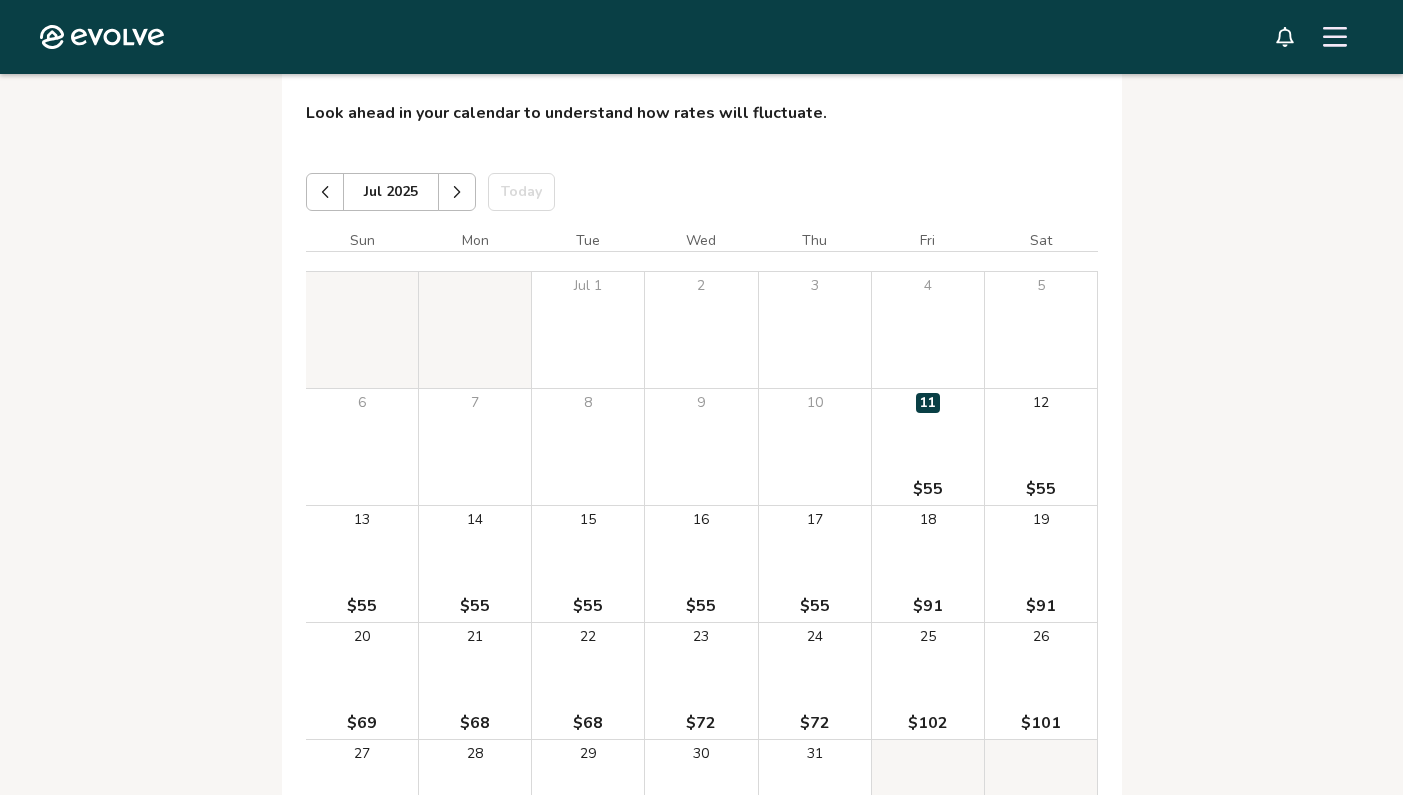 click at bounding box center [457, 192] 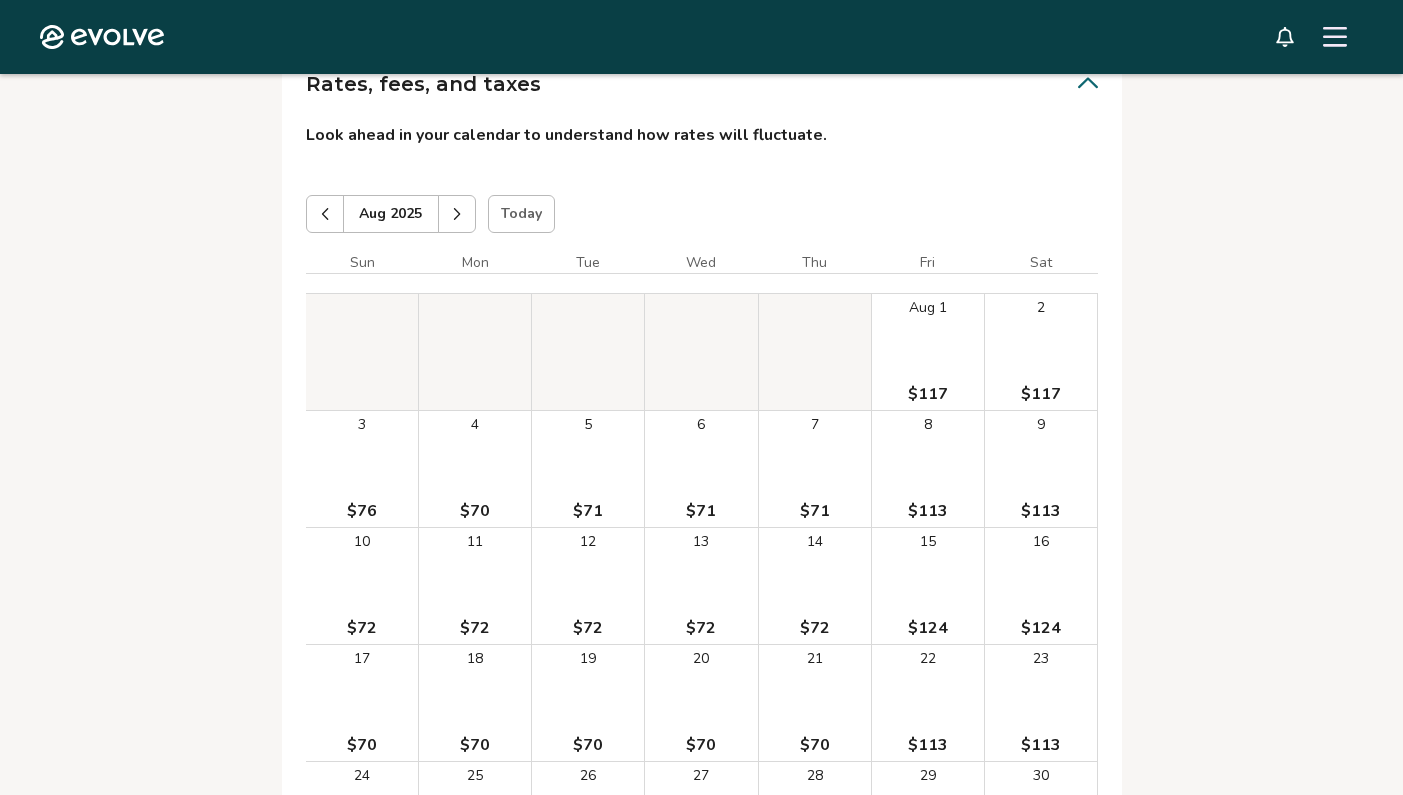 scroll, scrollTop: 5027, scrollLeft: 0, axis: vertical 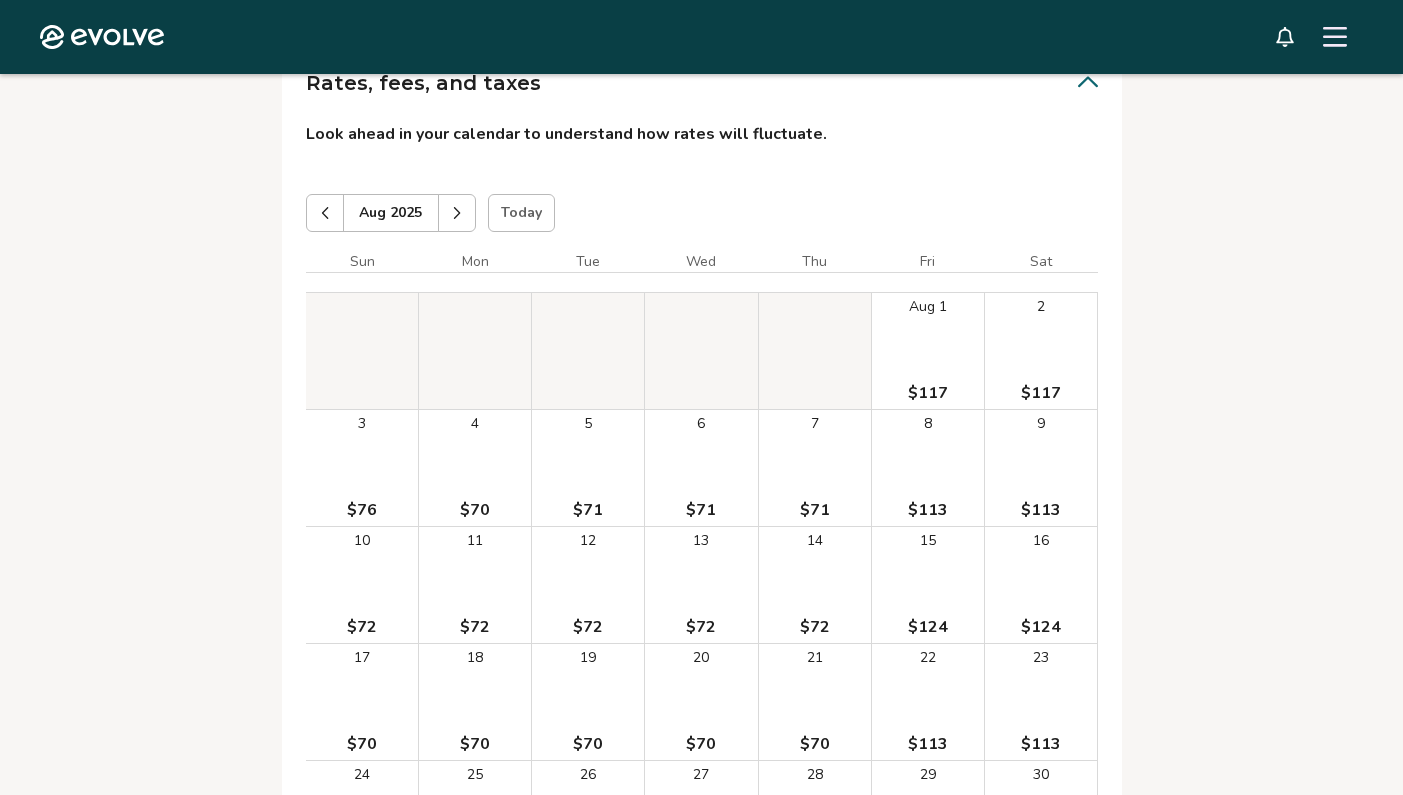 click 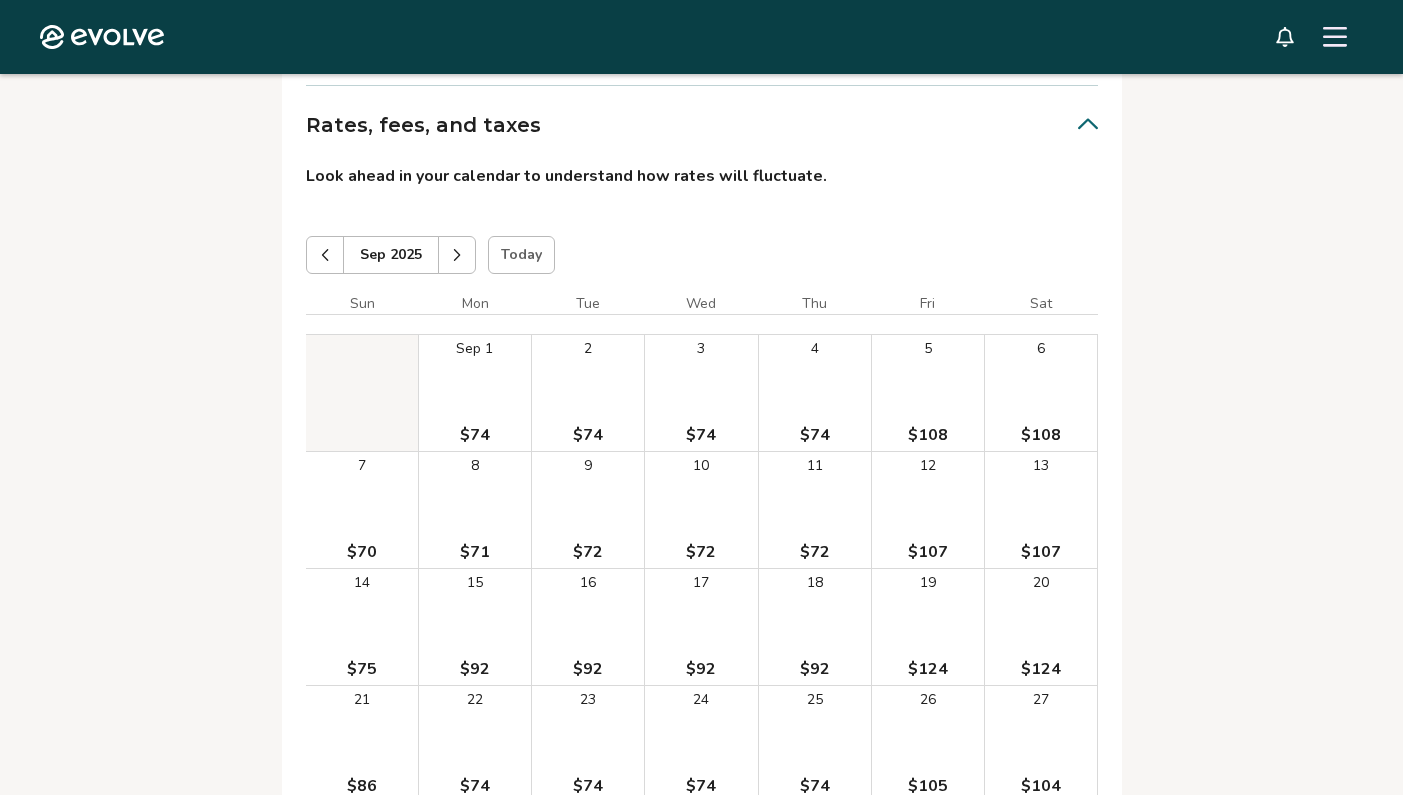 scroll, scrollTop: 4982, scrollLeft: 0, axis: vertical 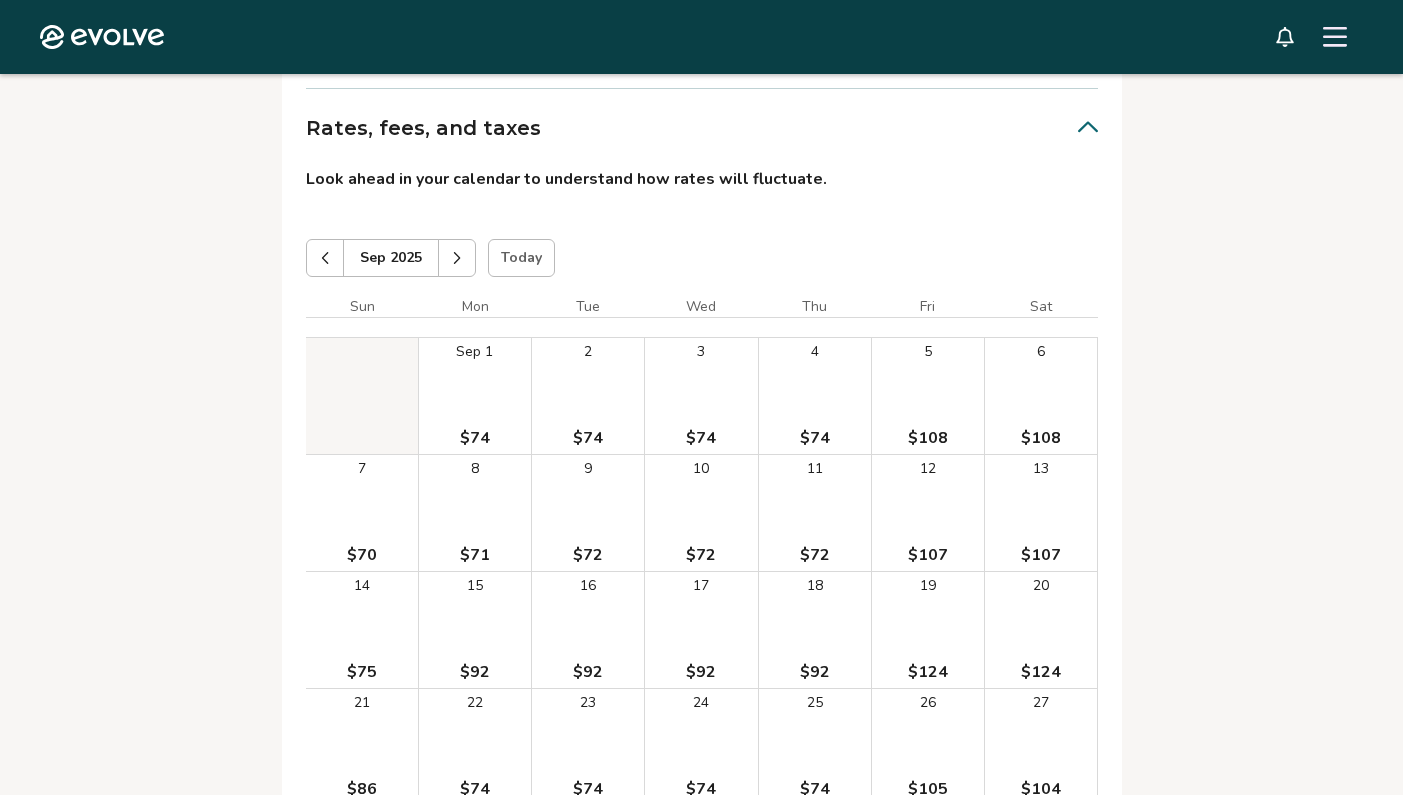 click 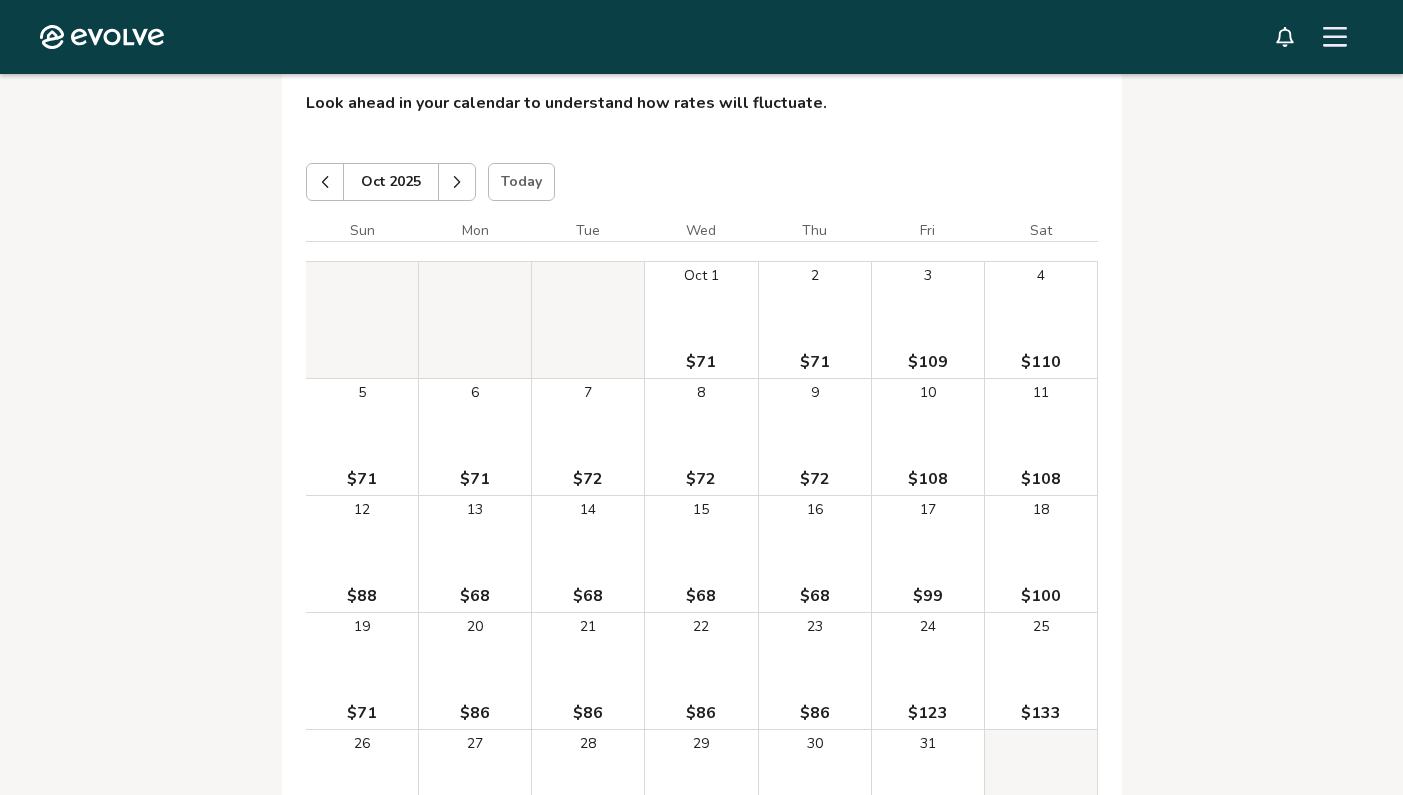 scroll, scrollTop: 5055, scrollLeft: 0, axis: vertical 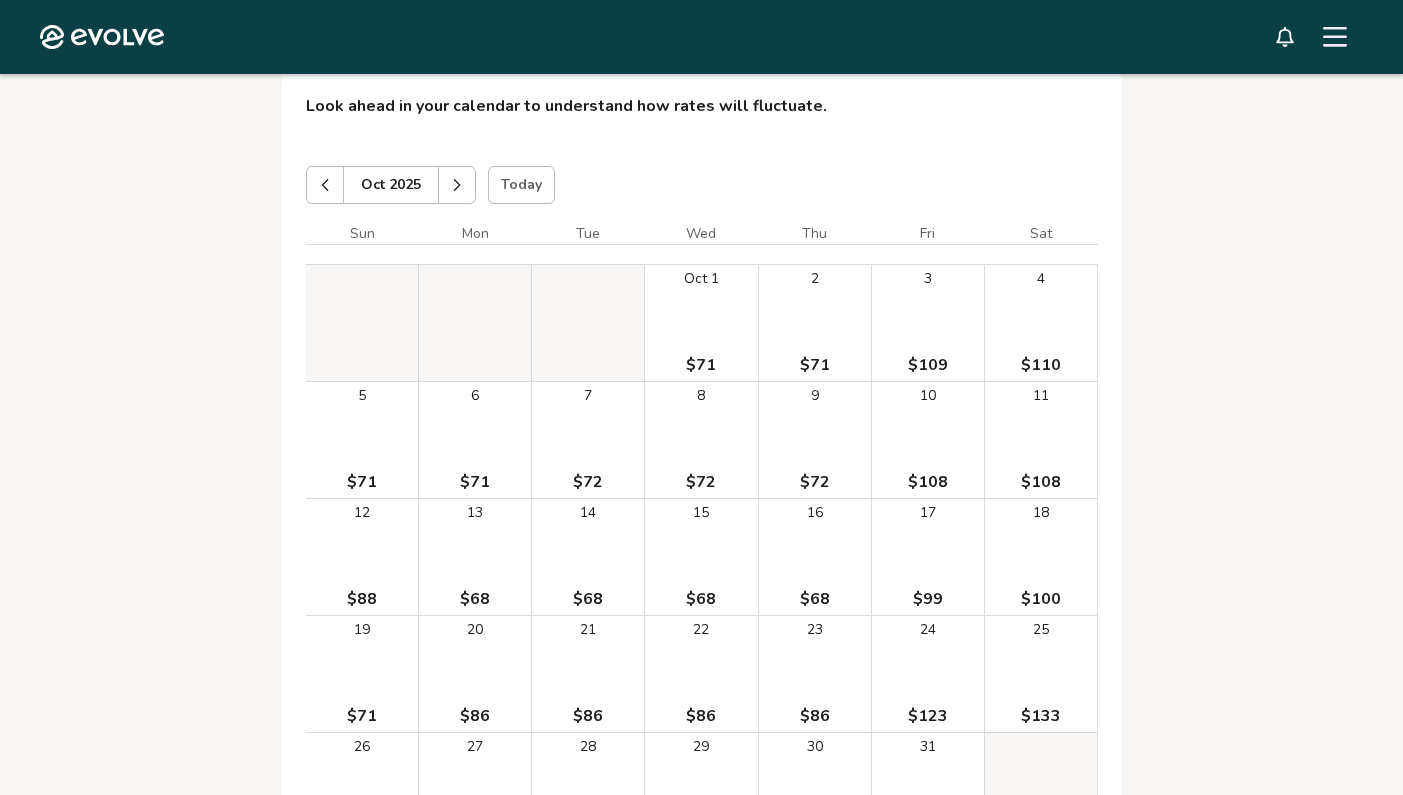 click at bounding box center (457, 185) 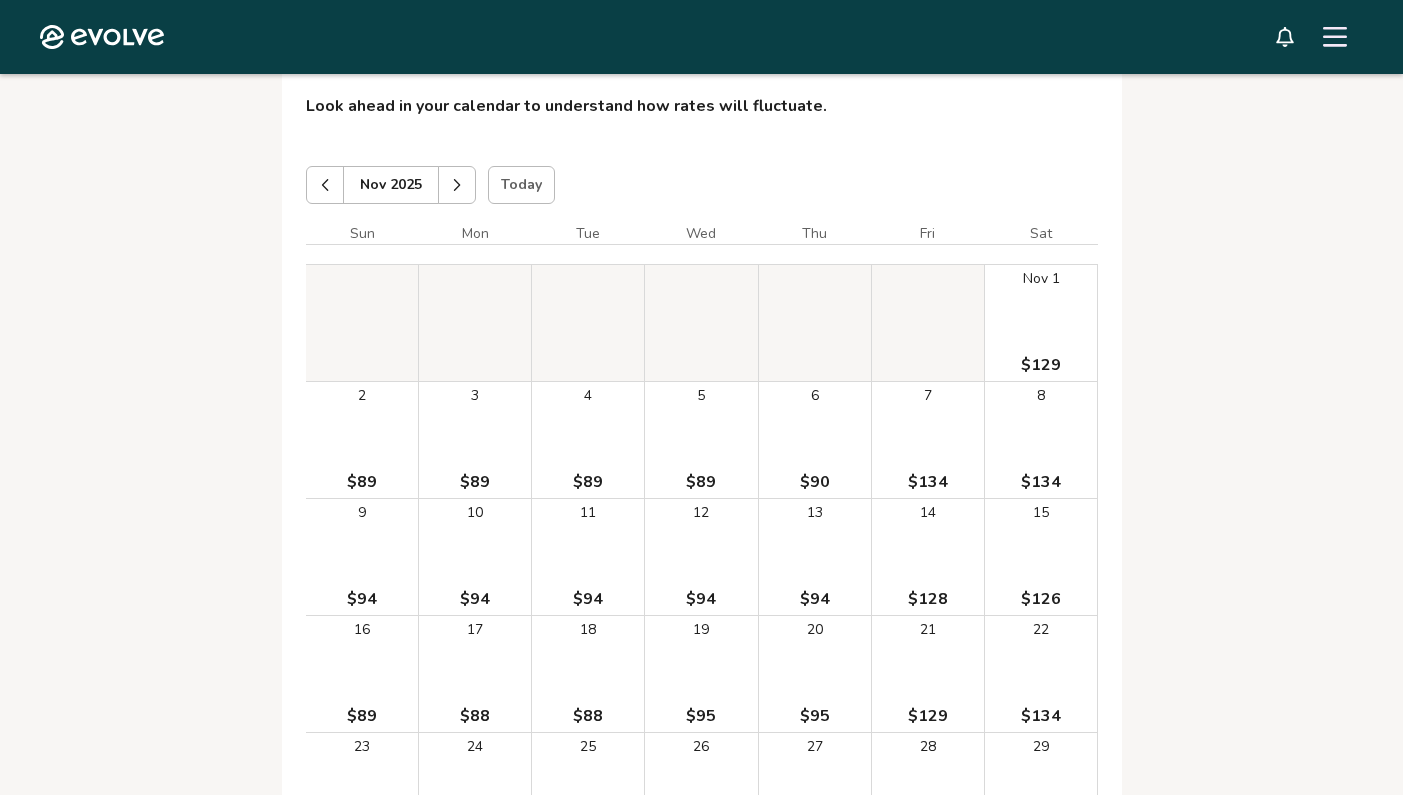 click on "5 $89" at bounding box center (701, 440) 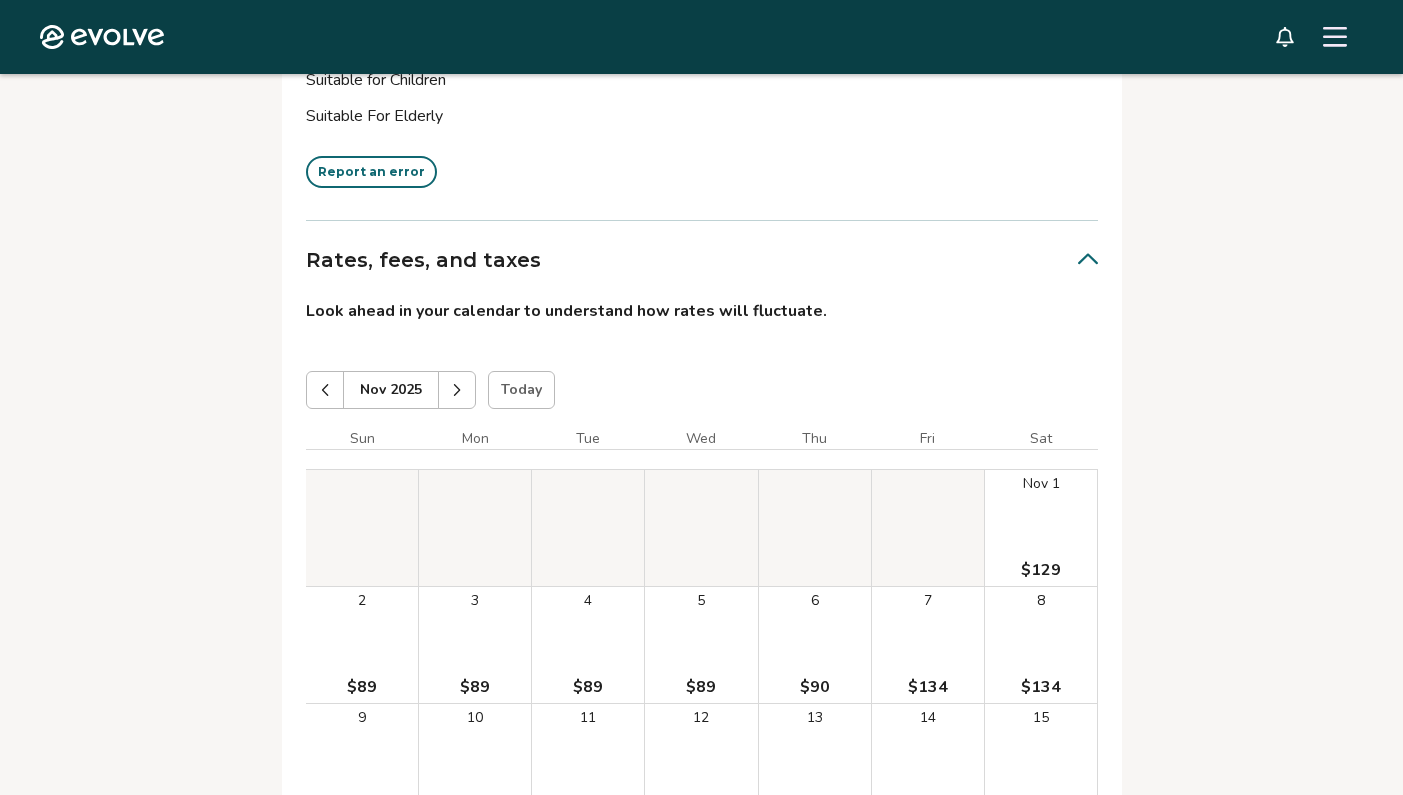 scroll, scrollTop: 4790, scrollLeft: 0, axis: vertical 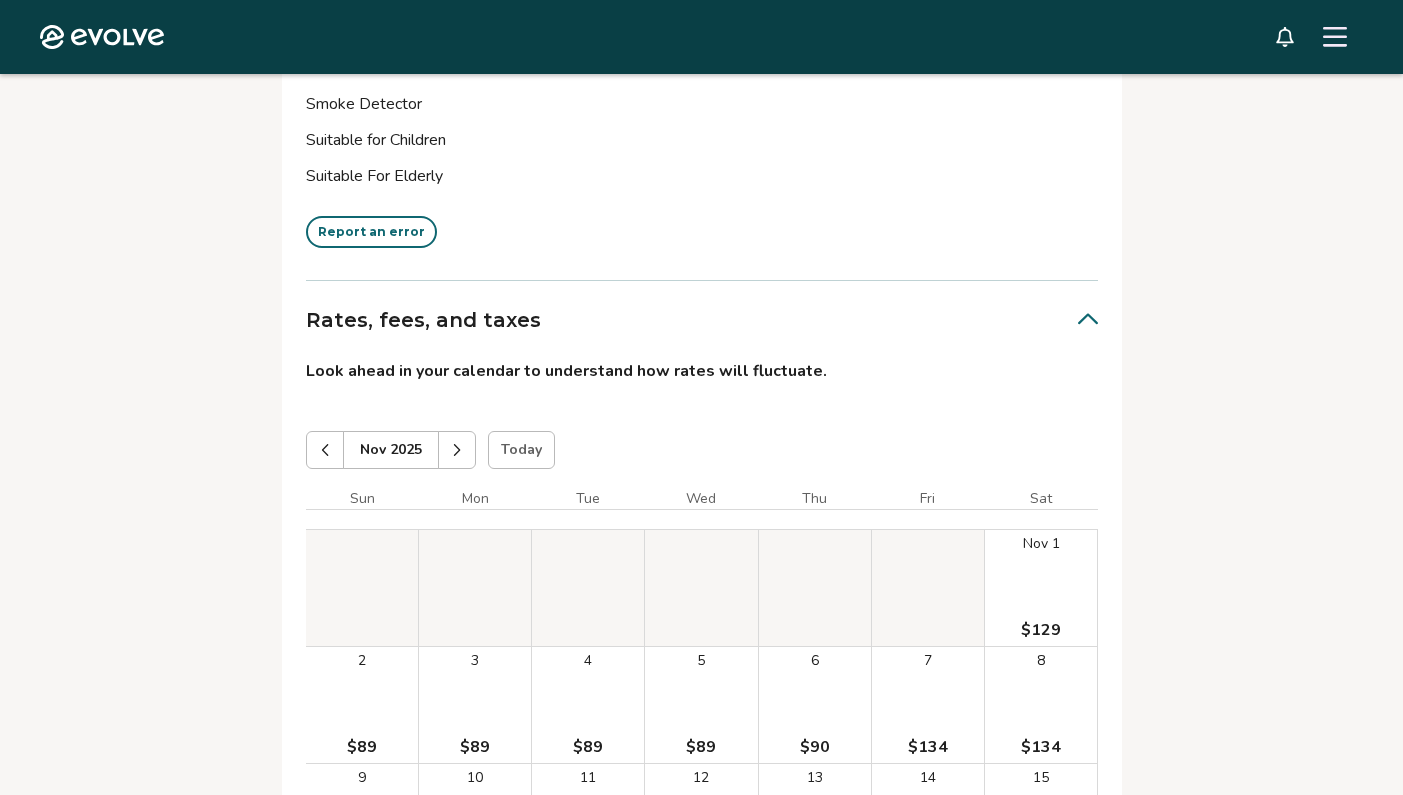 click 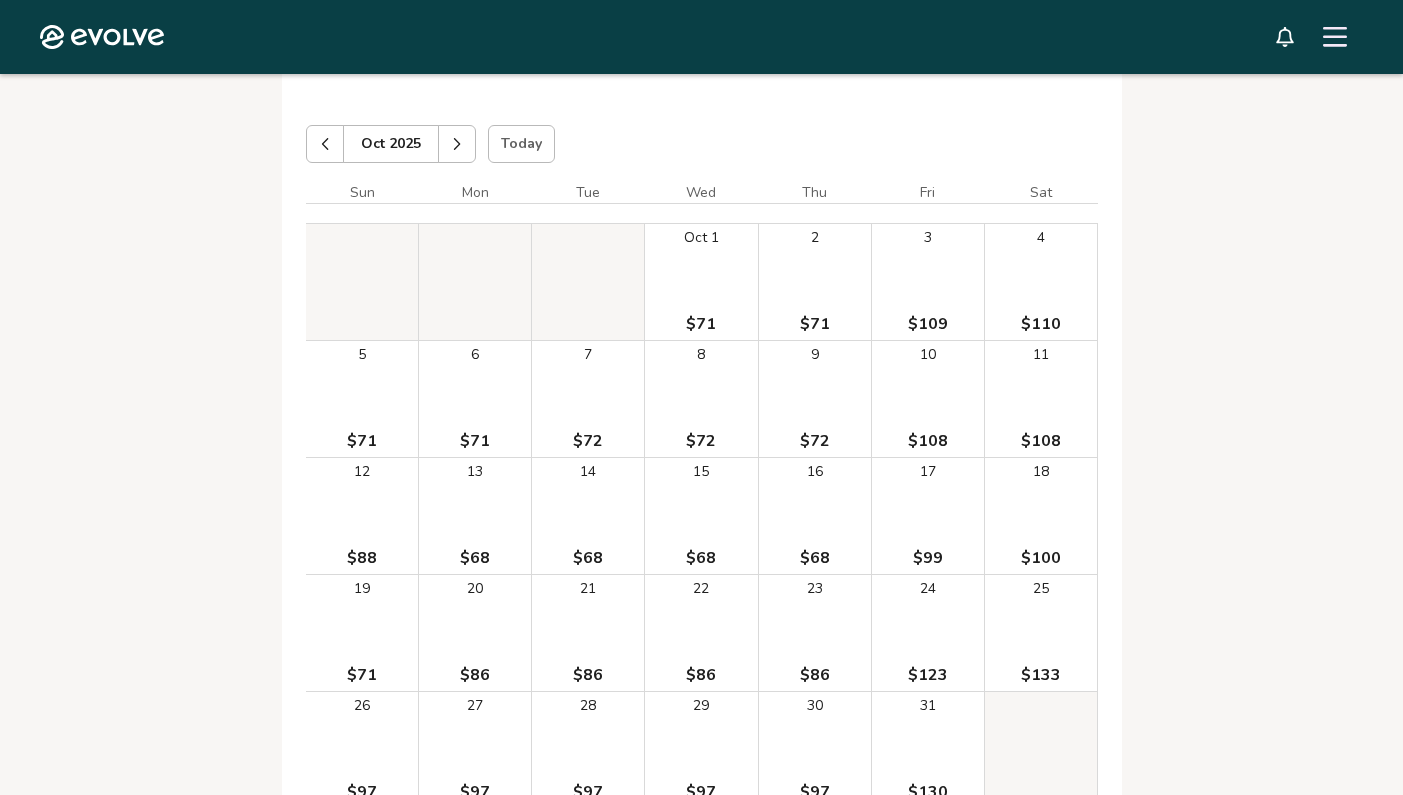 scroll, scrollTop: 5071, scrollLeft: 0, axis: vertical 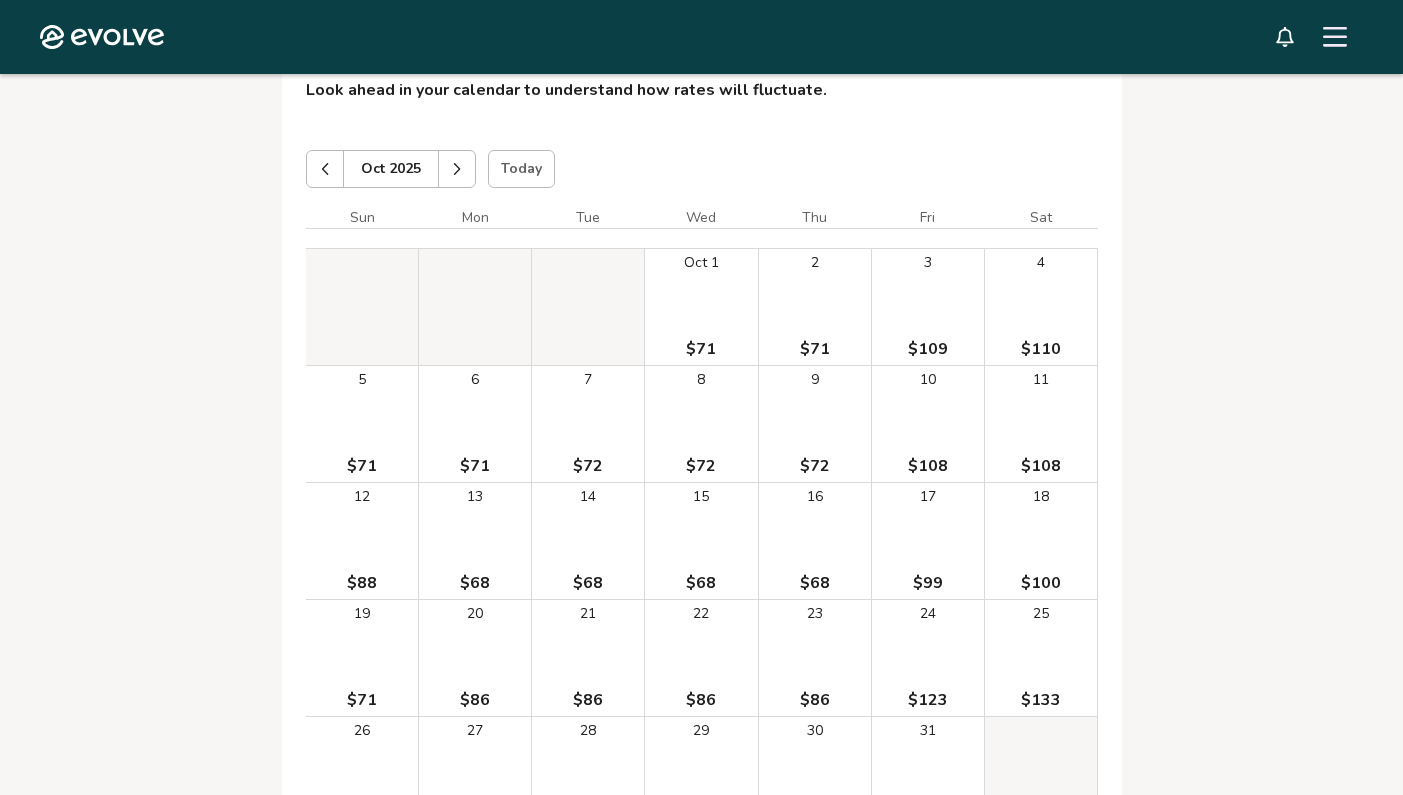 click 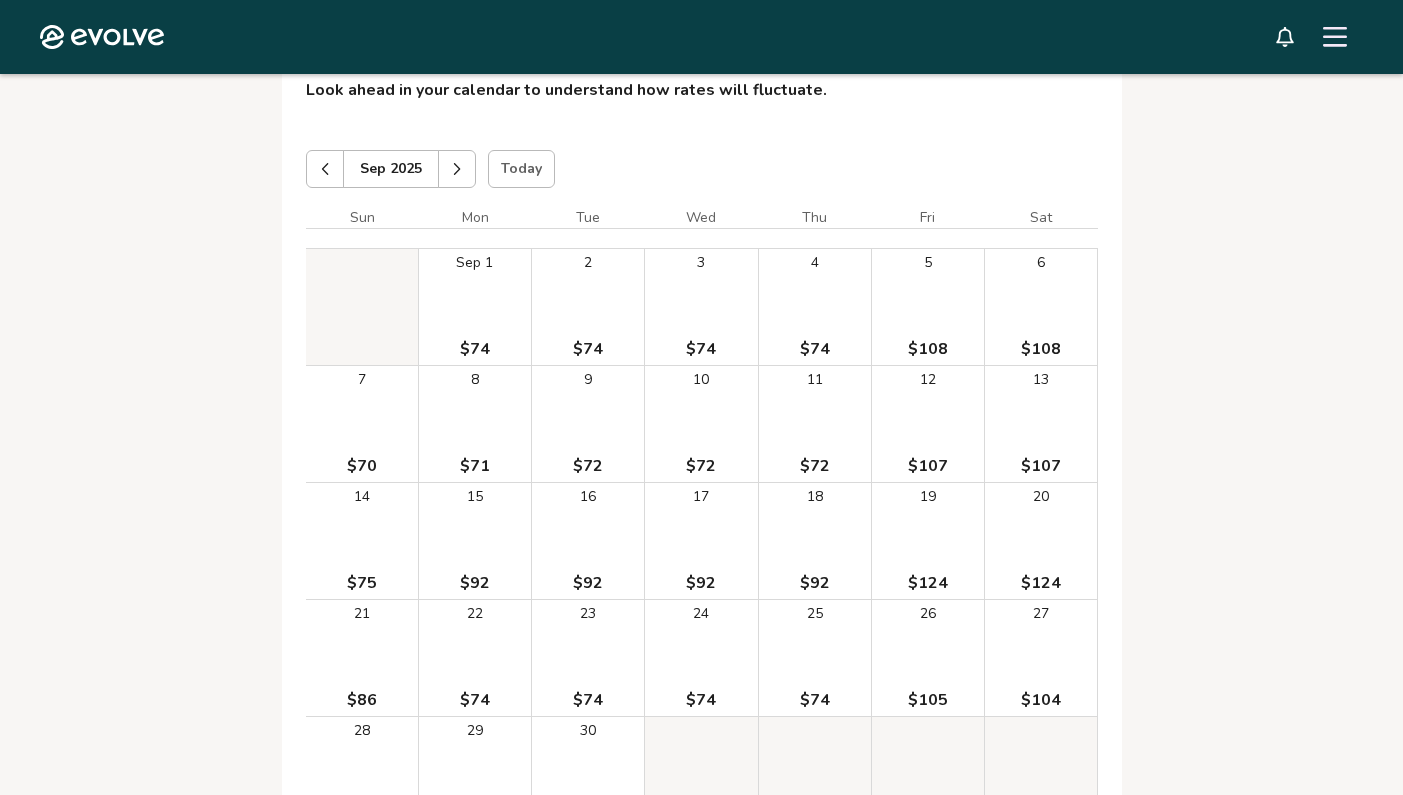 click 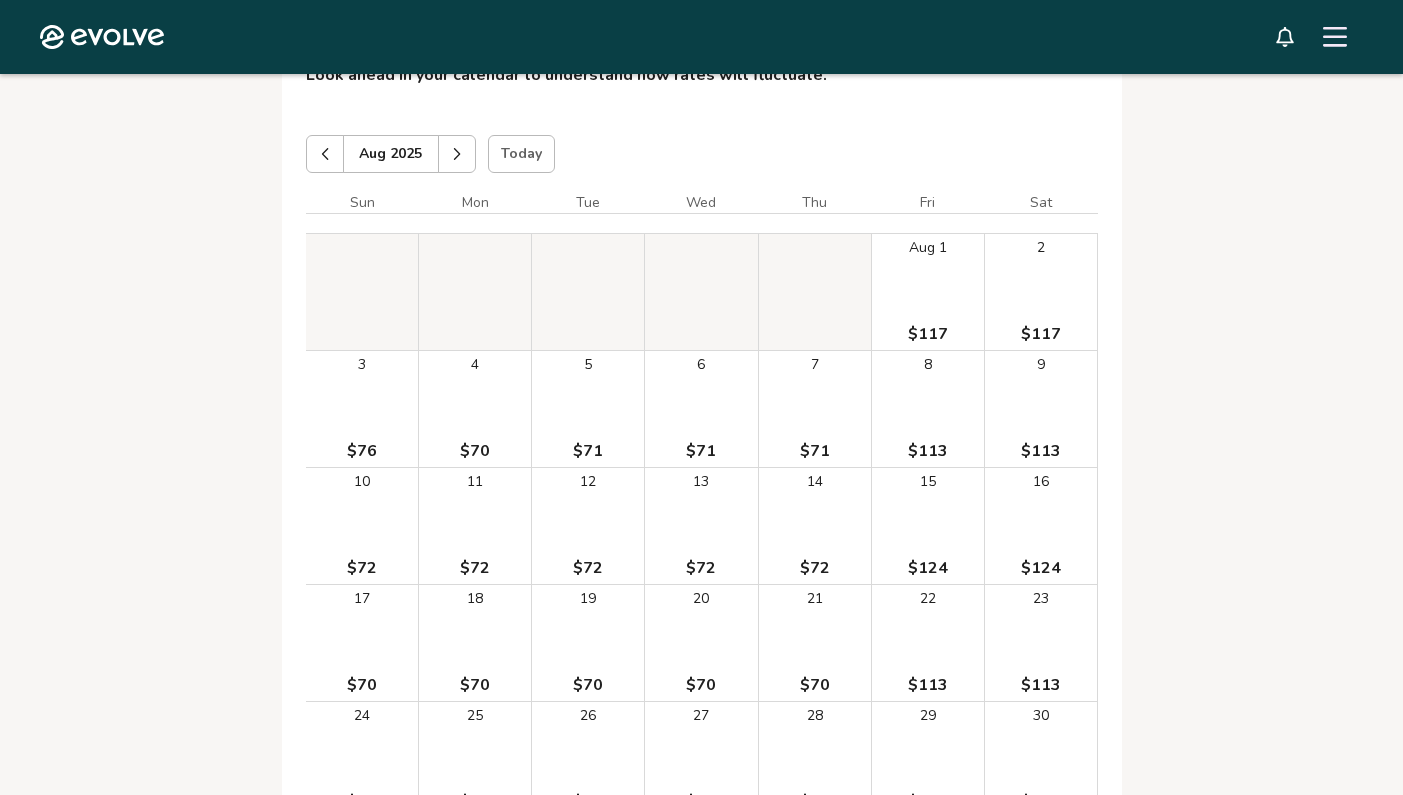 scroll, scrollTop: 5075, scrollLeft: 0, axis: vertical 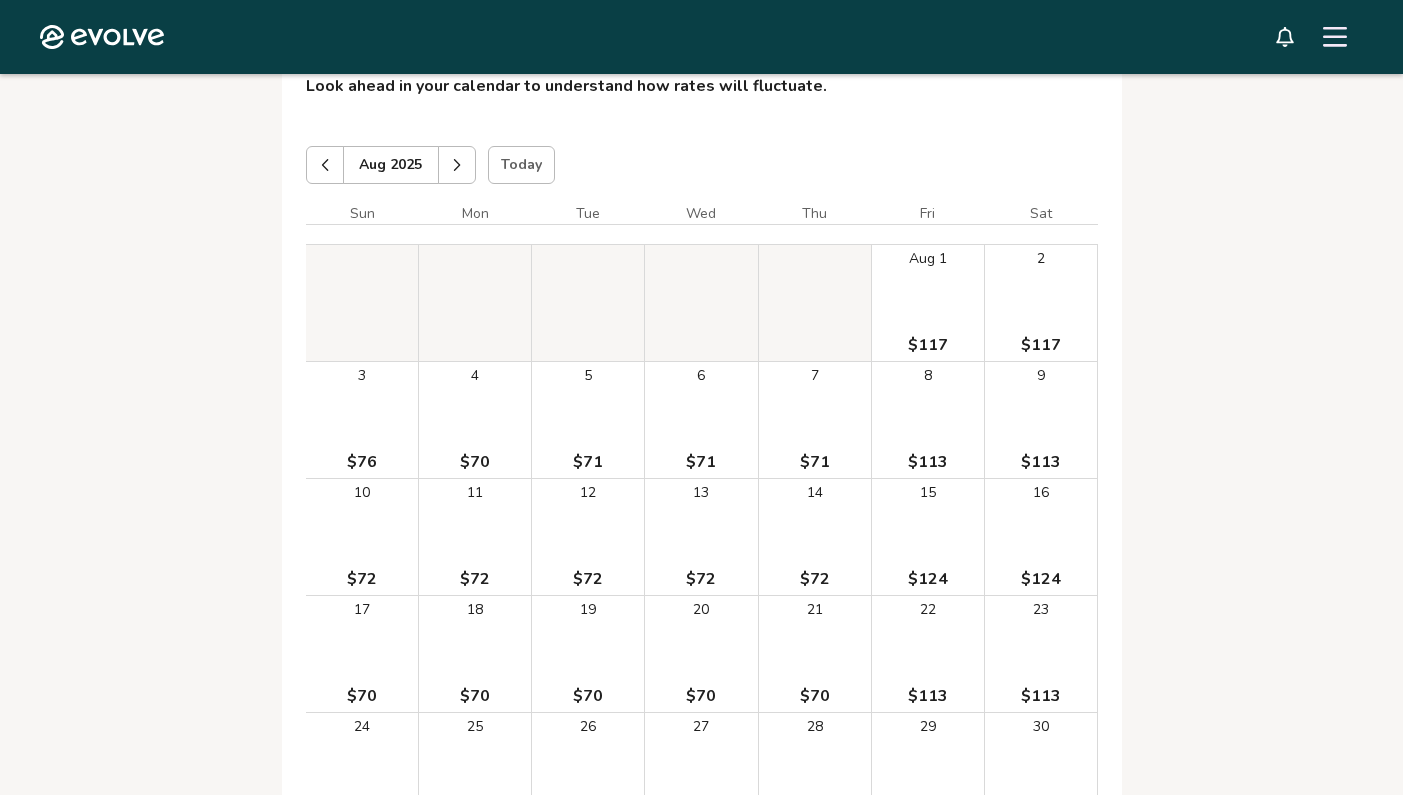 click 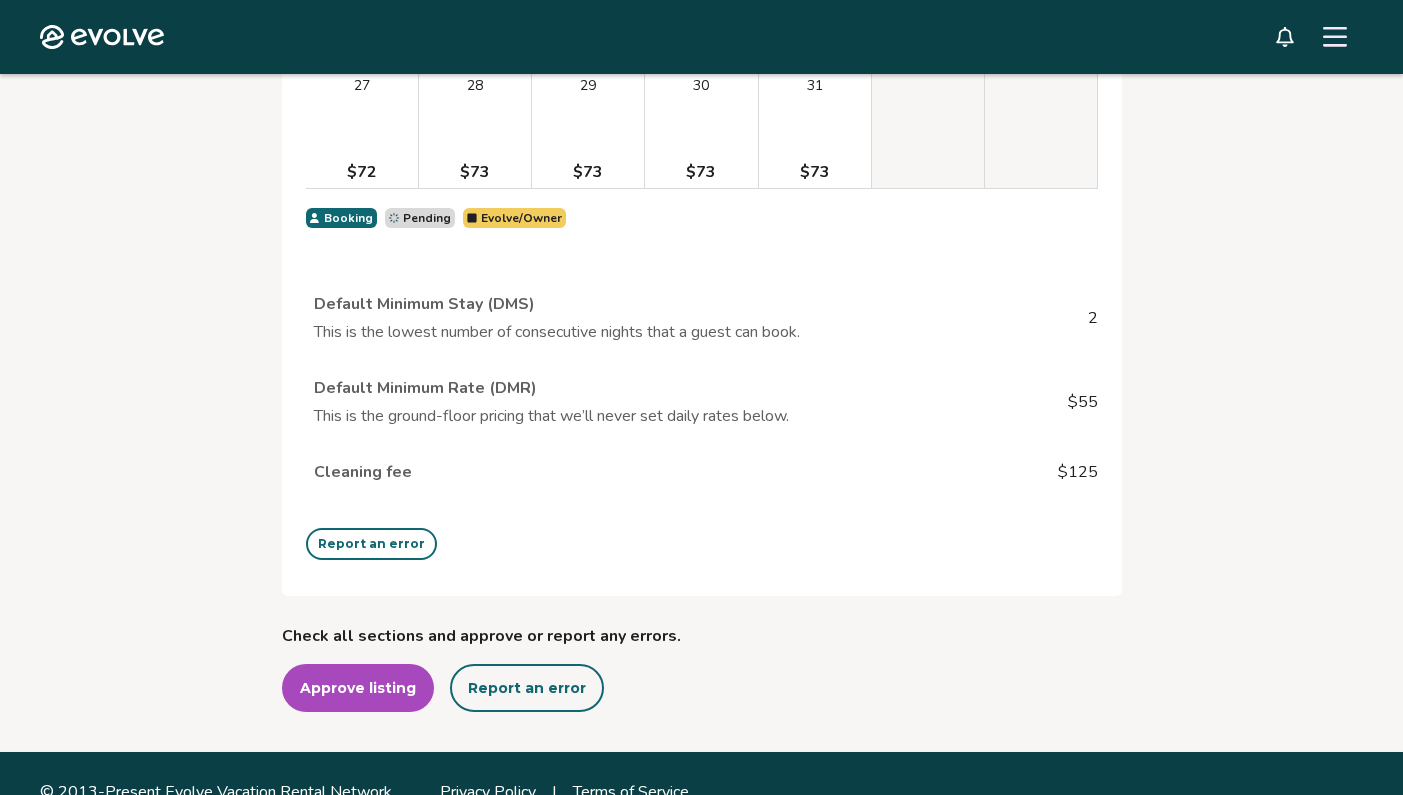 scroll, scrollTop: 5753, scrollLeft: 0, axis: vertical 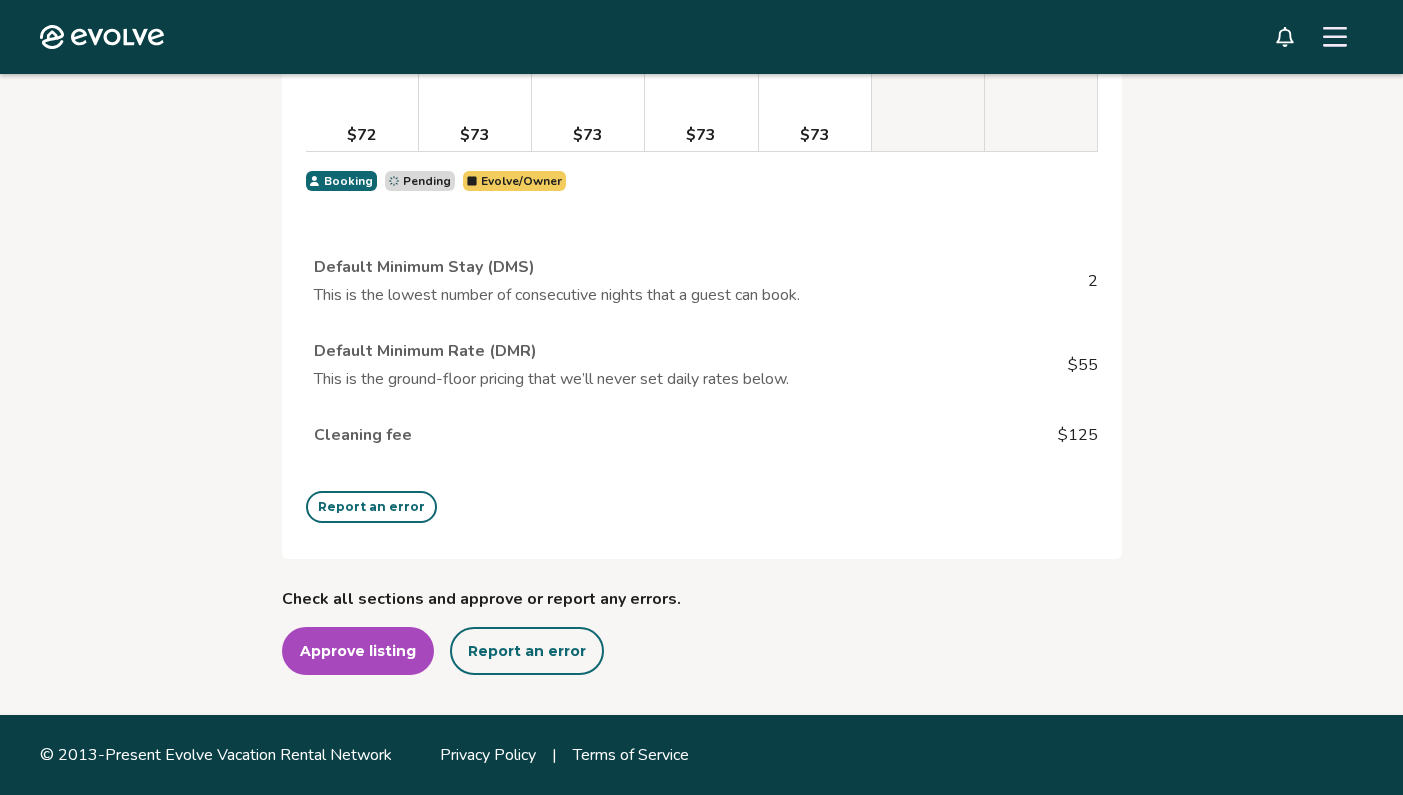 click on "Sun Mon Tue Wed Thu Fri Sat Jul 1 2 3 4 5 6 7 8 9 10 11 $55 12 $55 13 $55 14 $55 15 $55 16 $55 17 $55 18 $91 19 $91 20 $69 21 $68 22 $68 23 $72 24 $72 25 $102 26 $101 27 $72 28 $73 29 $73 30 $73 31 $73 Booking Pending Evolve/Owner" at bounding box center [702, -142] 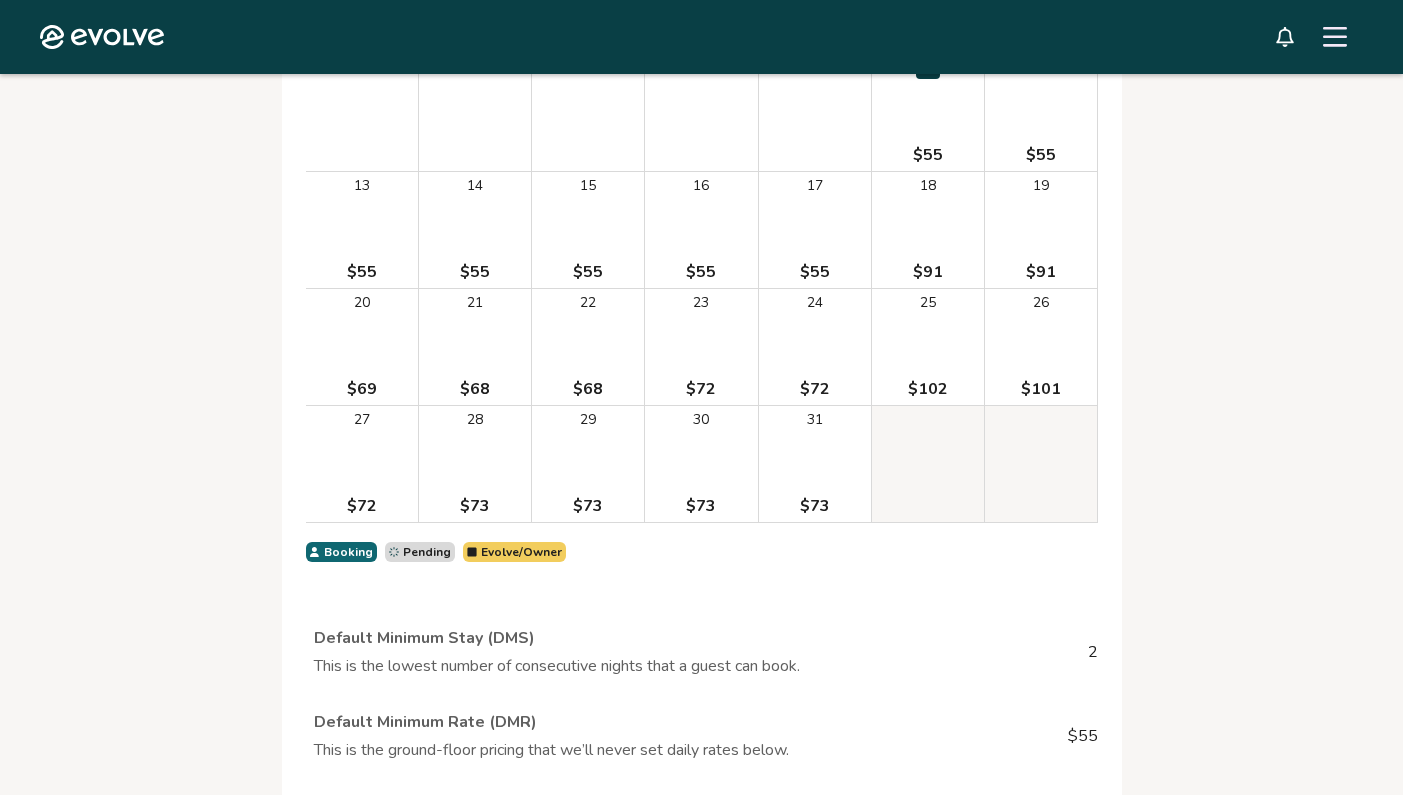 scroll, scrollTop: 5202, scrollLeft: 0, axis: vertical 